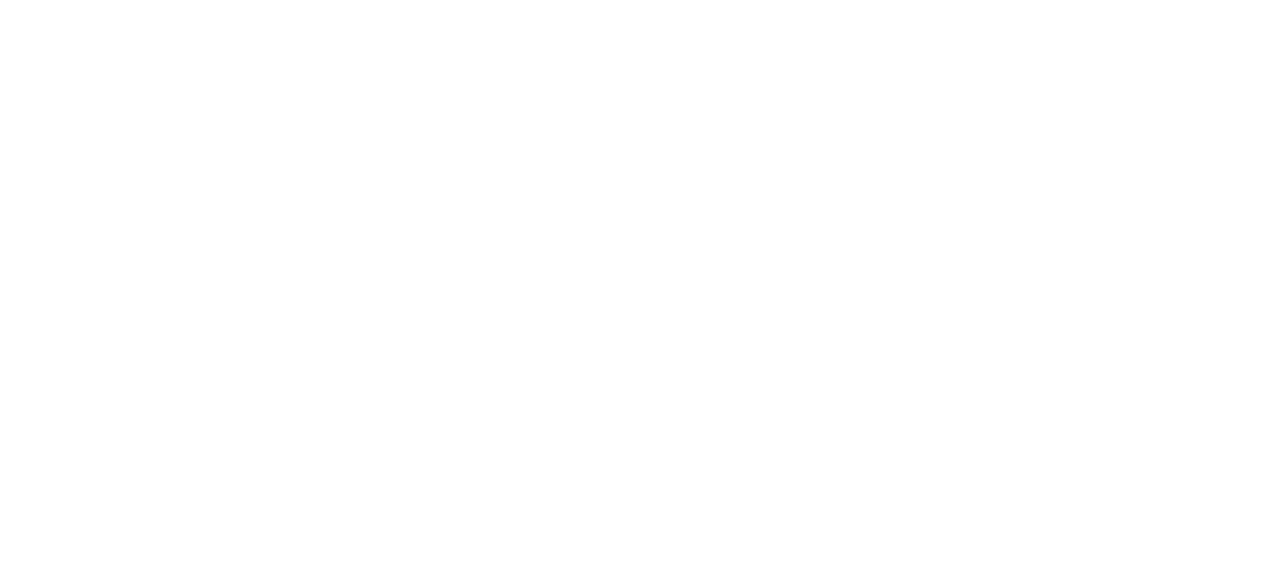 scroll, scrollTop: 0, scrollLeft: 0, axis: both 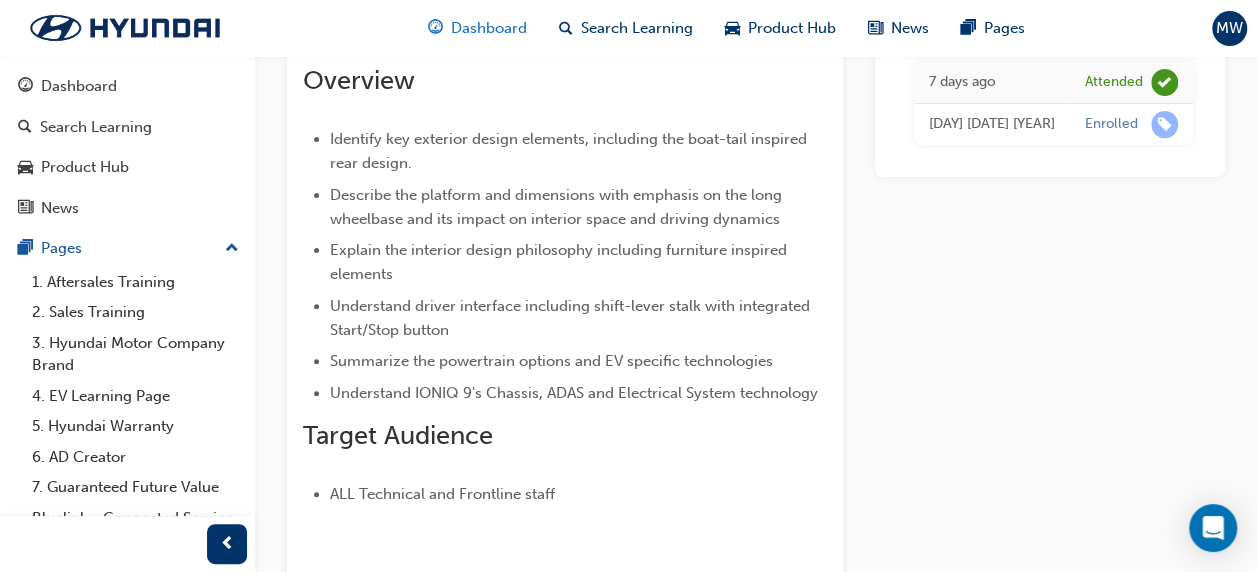 click at bounding box center [435, 28] 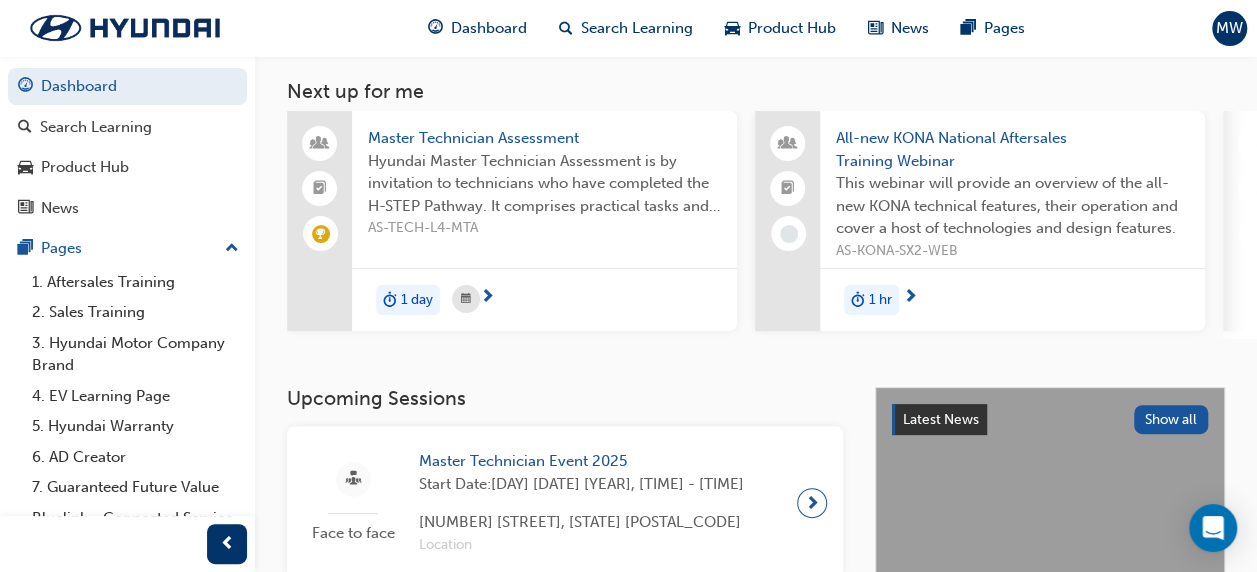 scroll, scrollTop: 0, scrollLeft: 0, axis: both 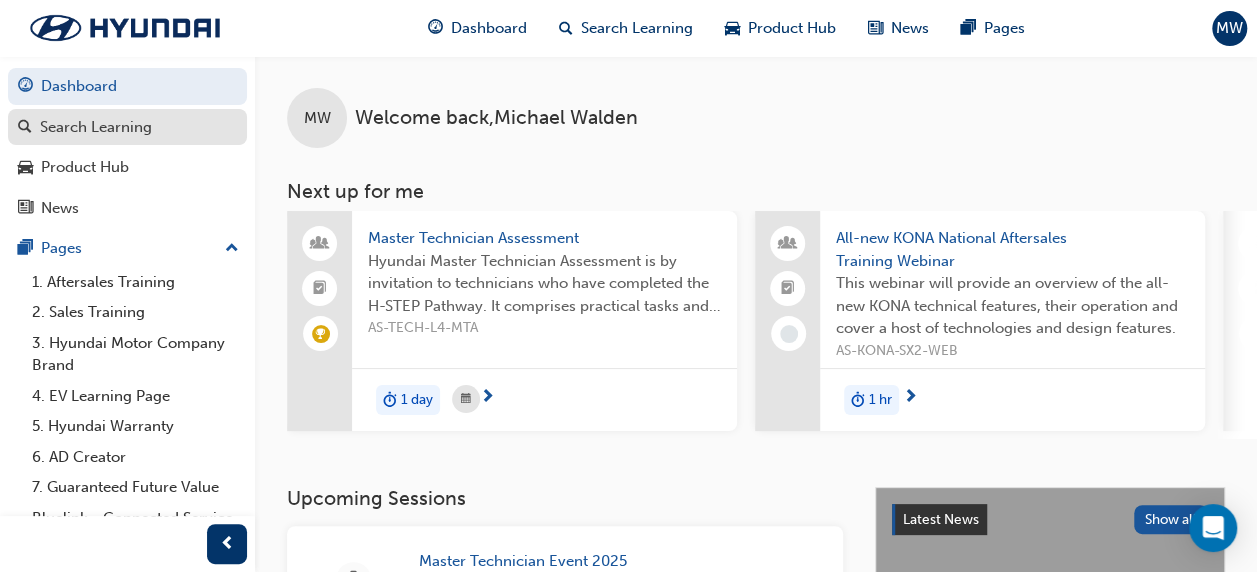 click on "Search Learning" at bounding box center (96, 127) 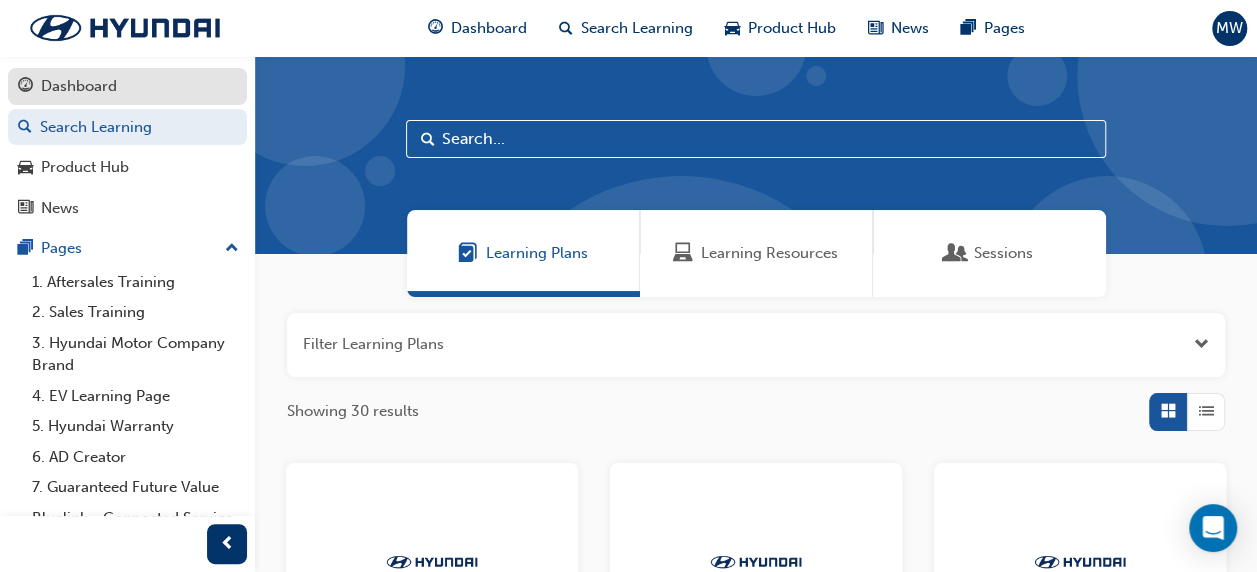 click on "Dashboard" at bounding box center (79, 86) 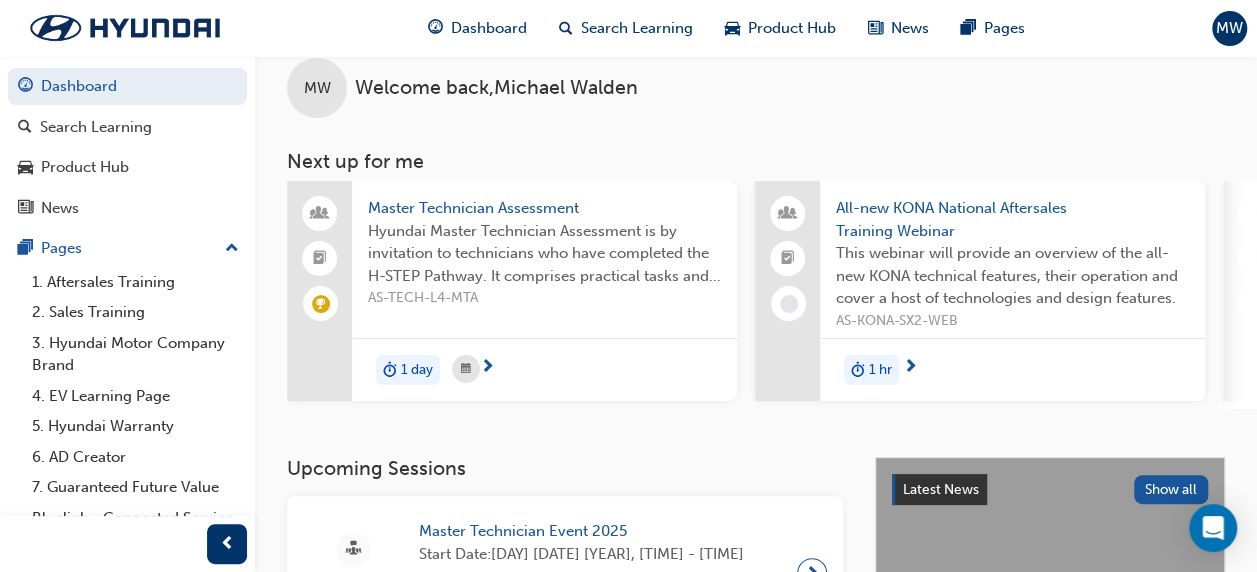 scroll, scrollTop: 0, scrollLeft: 0, axis: both 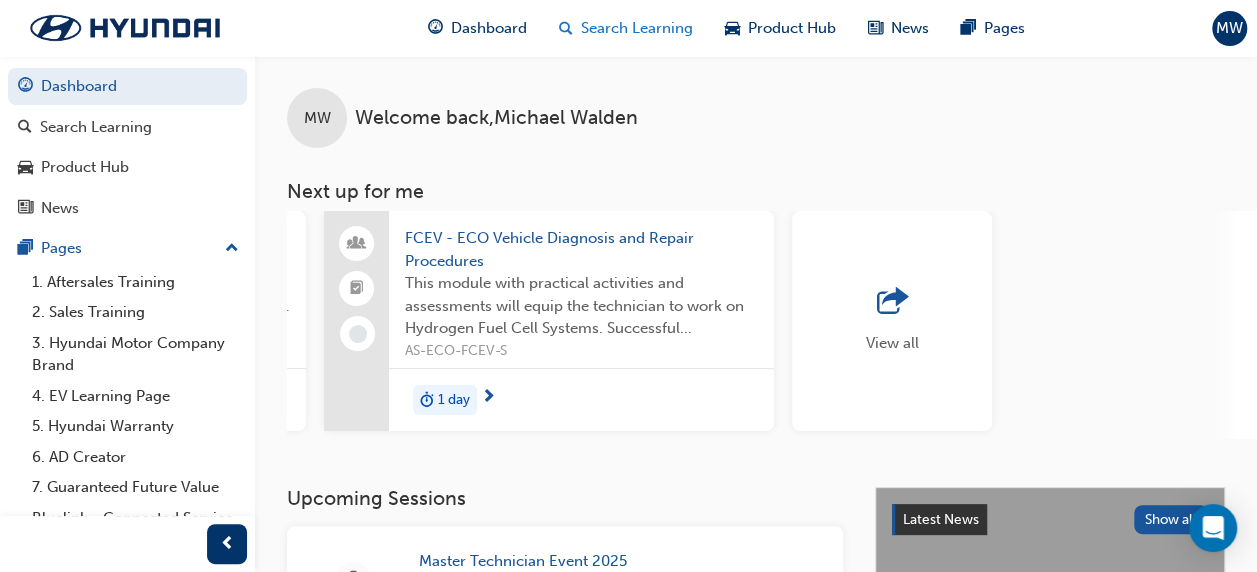 click on "Search Learning" at bounding box center [626, 28] 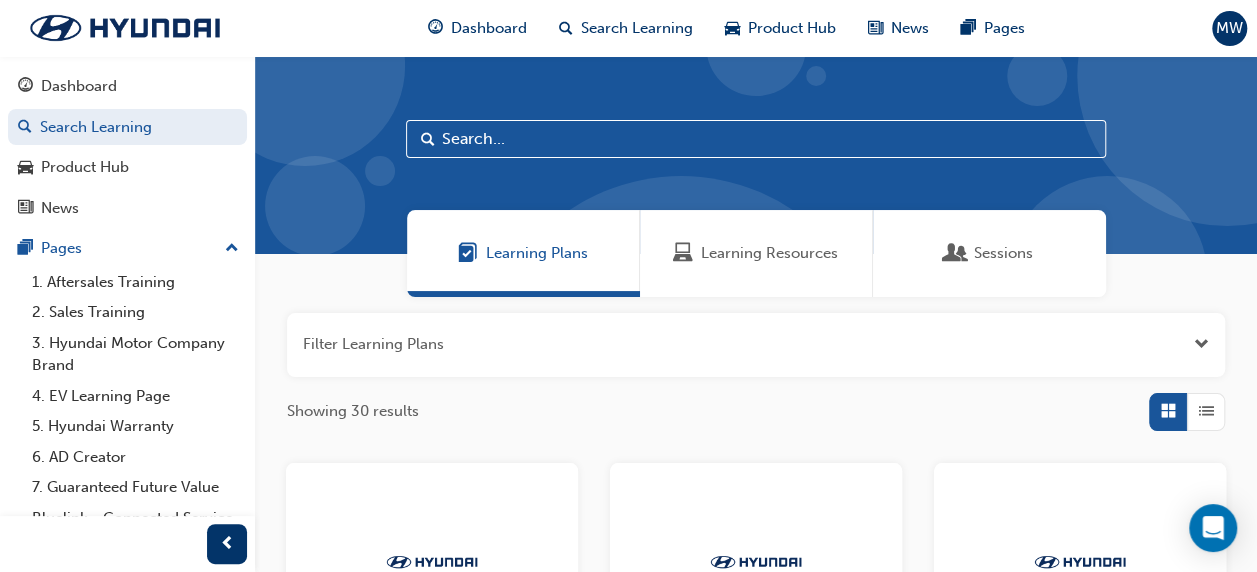 click at bounding box center (756, 139) 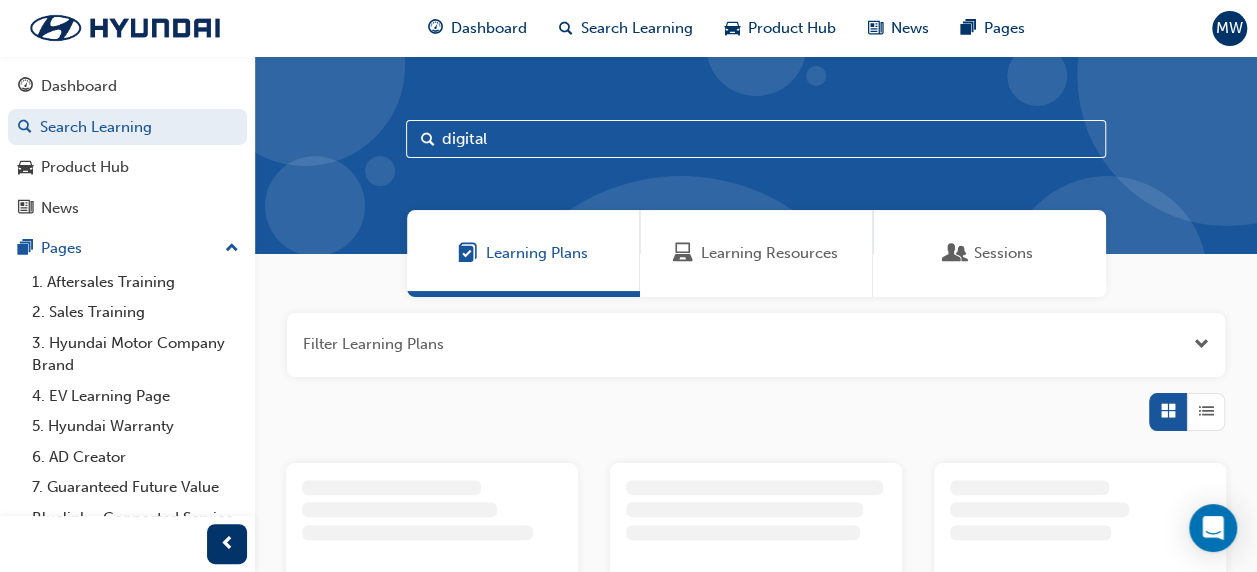 type on "digital" 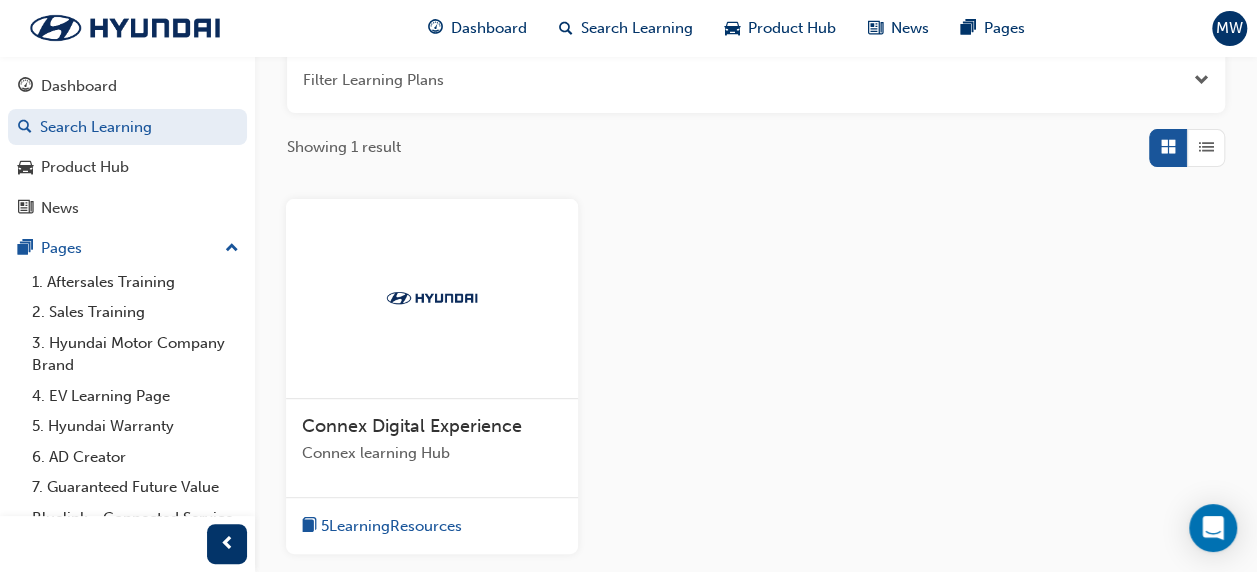 scroll, scrollTop: 0, scrollLeft: 0, axis: both 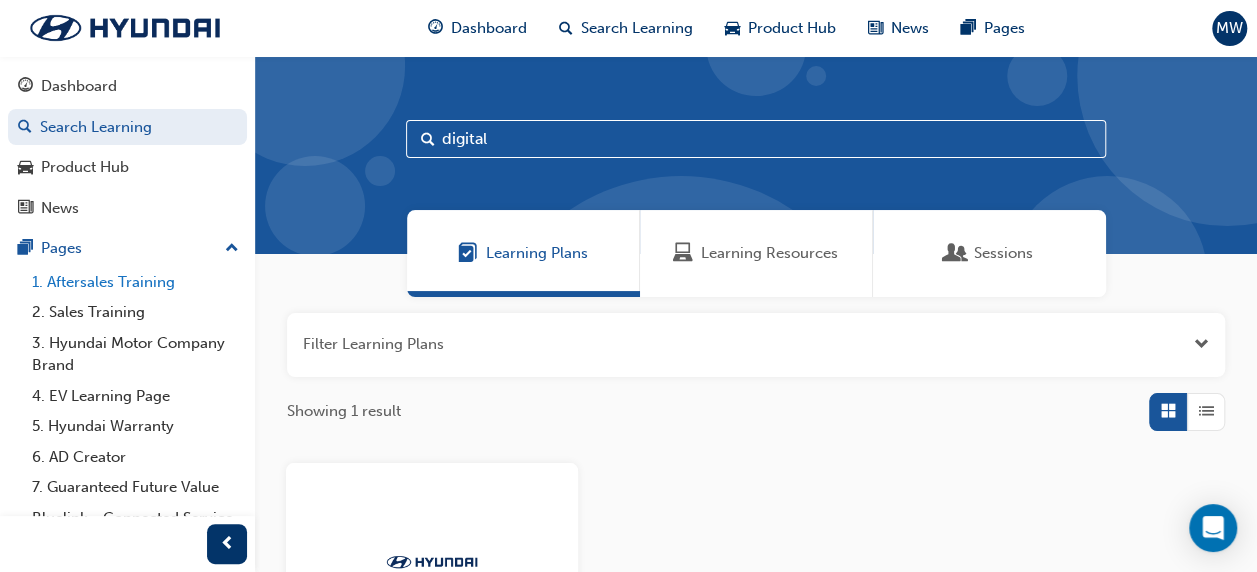 click on "1. Aftersales Training" at bounding box center (135, 282) 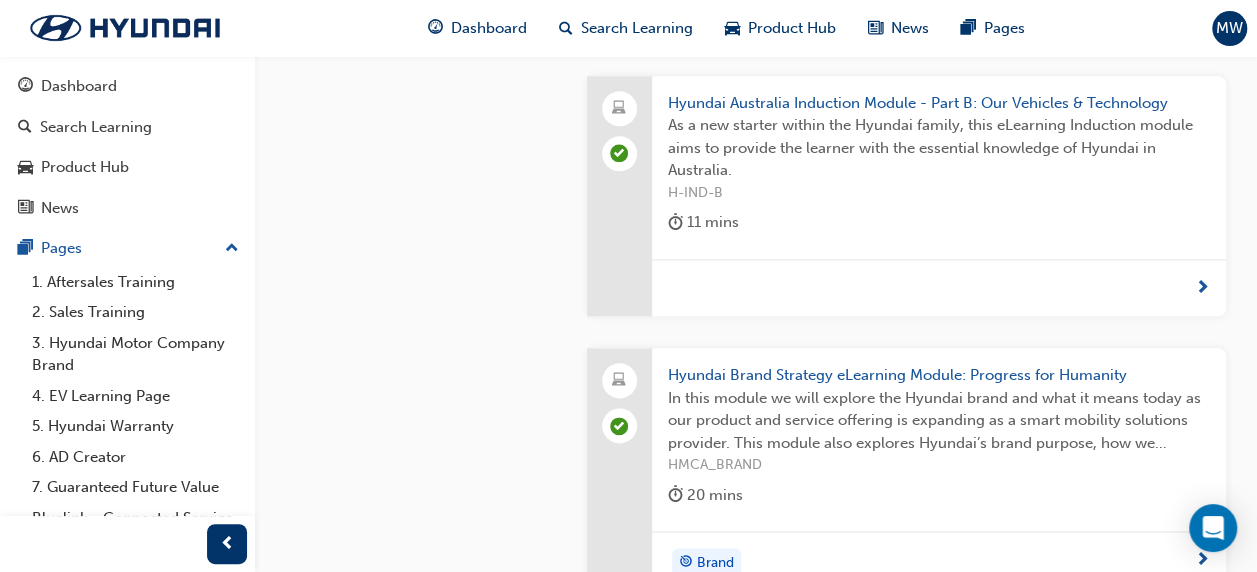 scroll, scrollTop: 630, scrollLeft: 0, axis: vertical 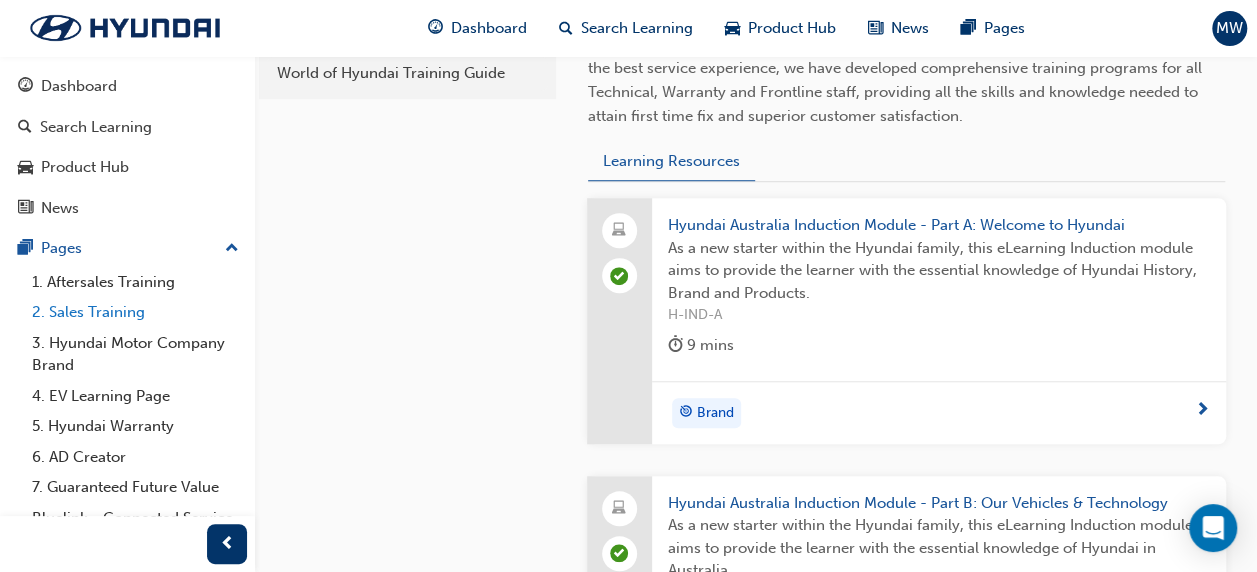click on "2. Sales Training" at bounding box center [135, 312] 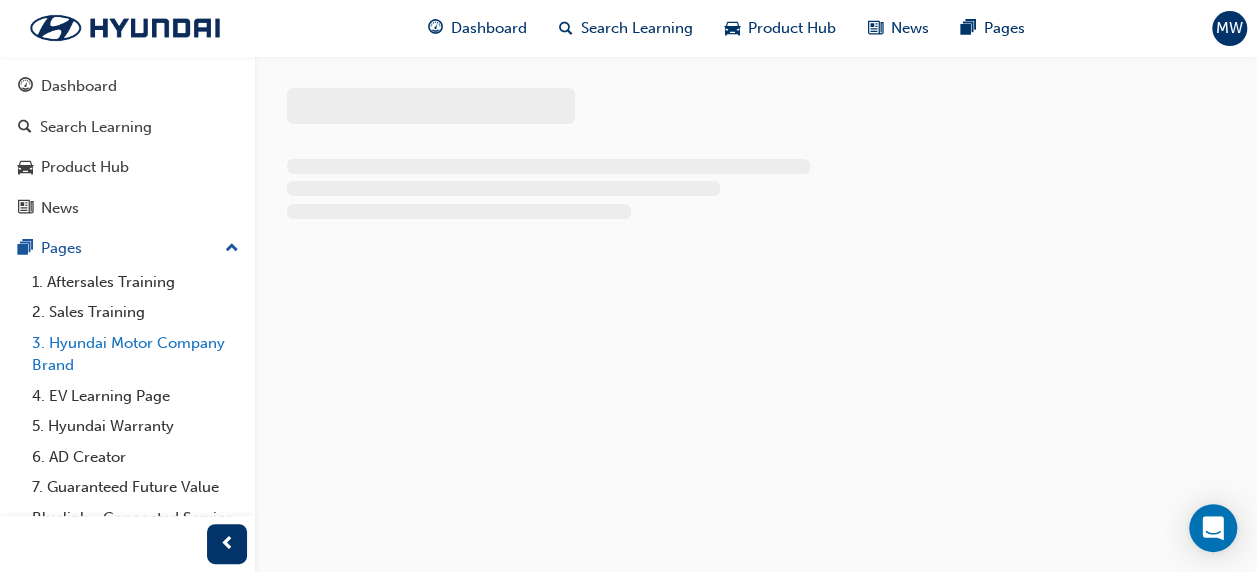 scroll, scrollTop: 0, scrollLeft: 0, axis: both 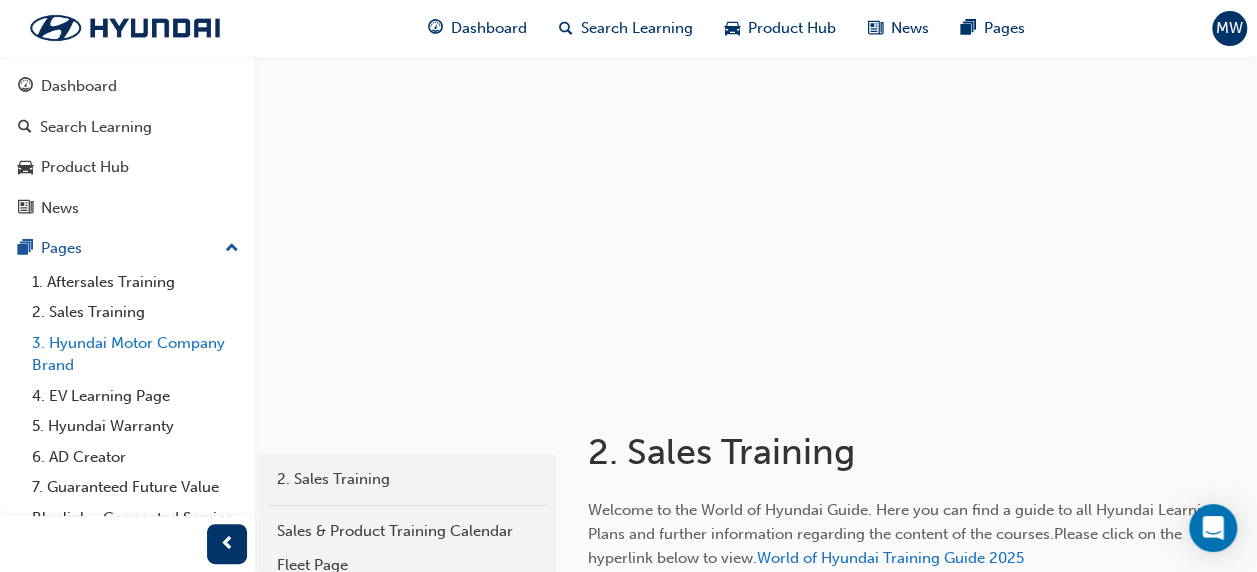 click on "3. Hyundai Motor Company Brand" at bounding box center [135, 354] 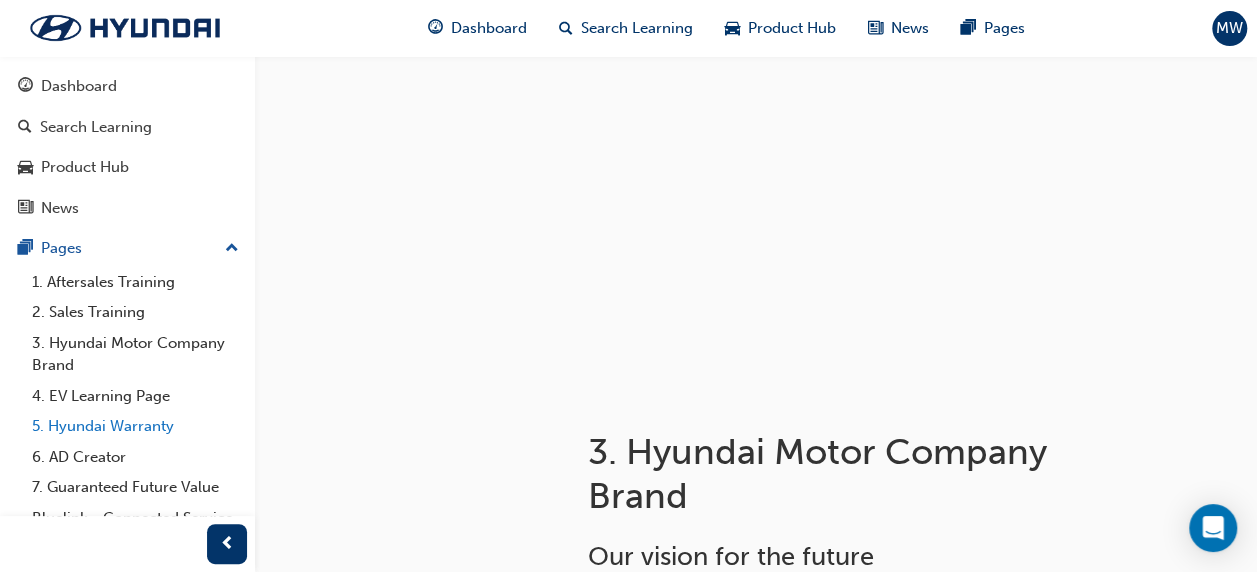 click on "5. Hyundai Warranty" at bounding box center [135, 426] 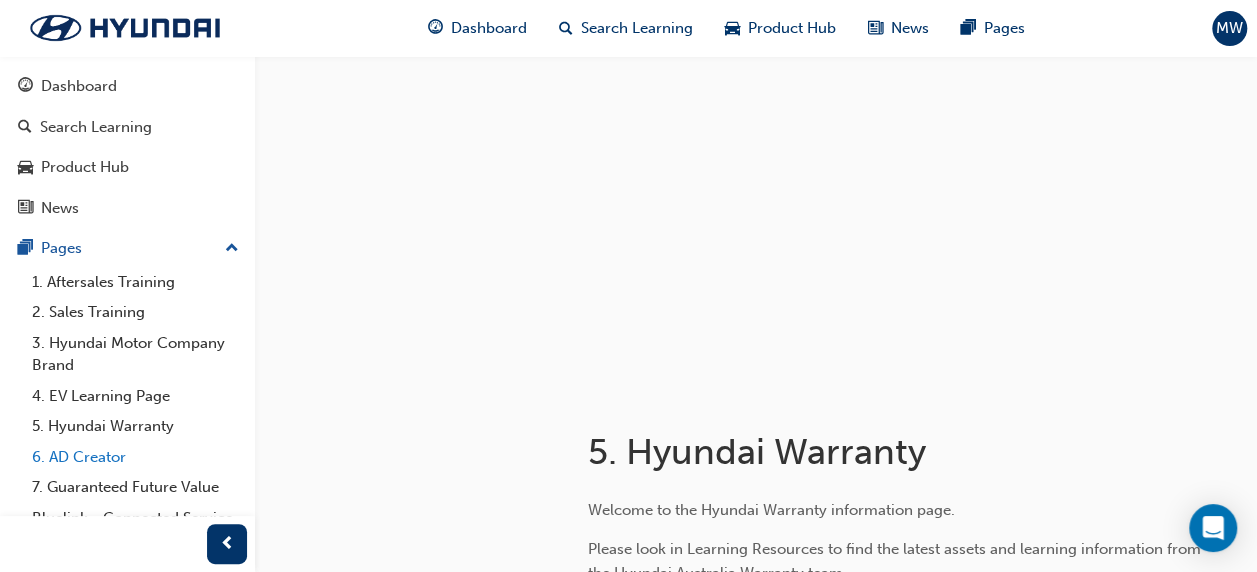 click on "6. AD Creator" at bounding box center [135, 457] 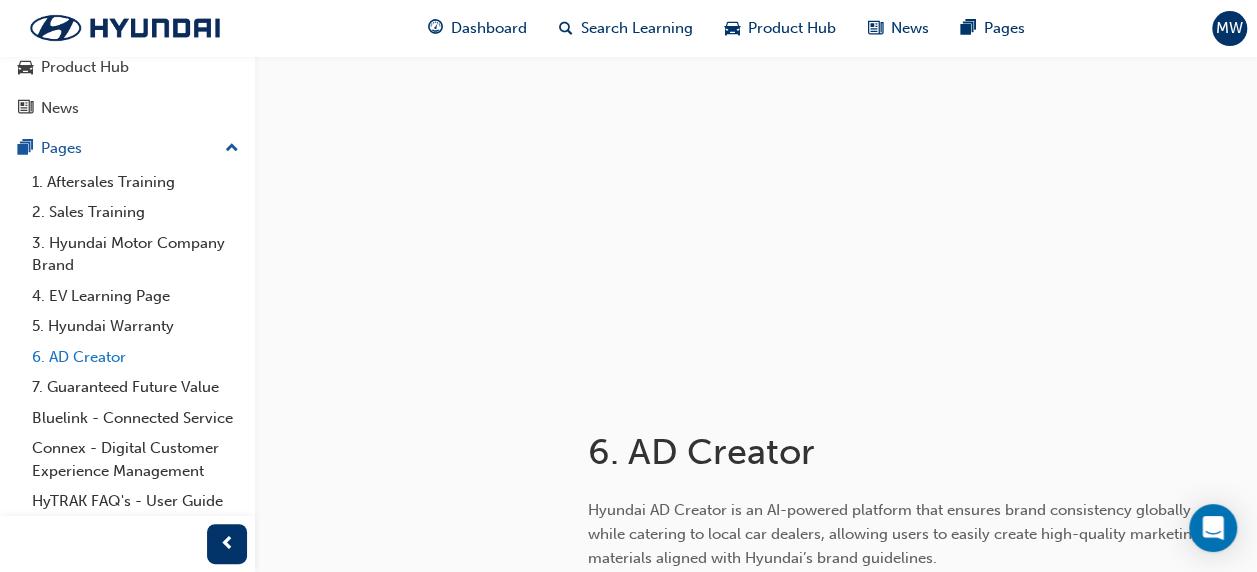 scroll, scrollTop: 154, scrollLeft: 0, axis: vertical 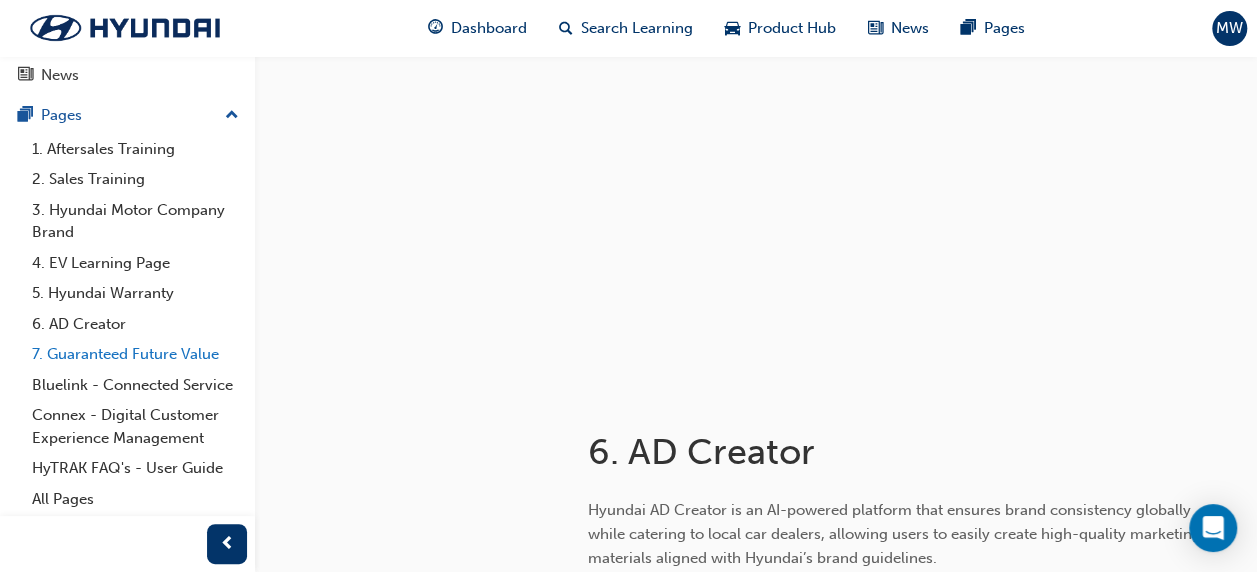 click on "7. Guaranteed Future Value" at bounding box center (135, 354) 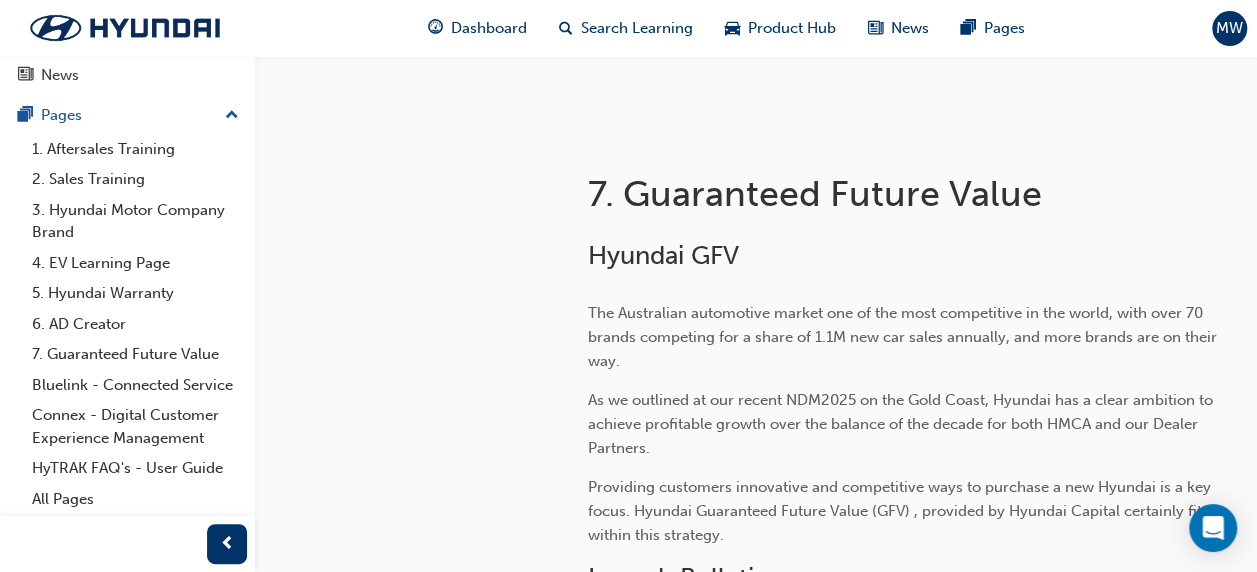 scroll, scrollTop: 0, scrollLeft: 0, axis: both 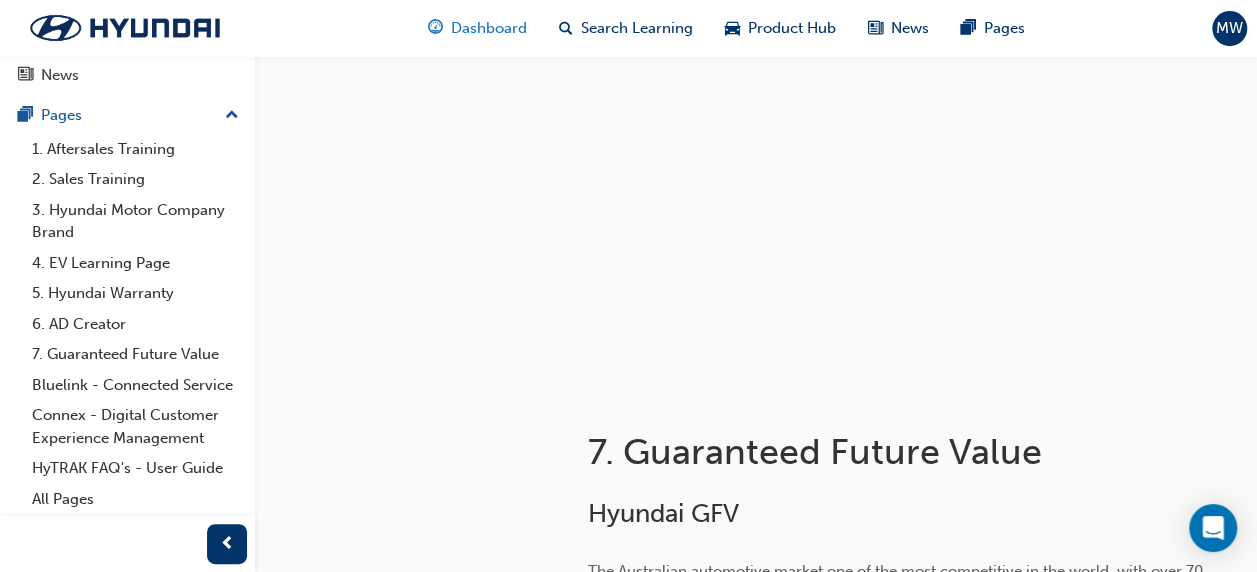 click on "Dashboard" at bounding box center (489, 28) 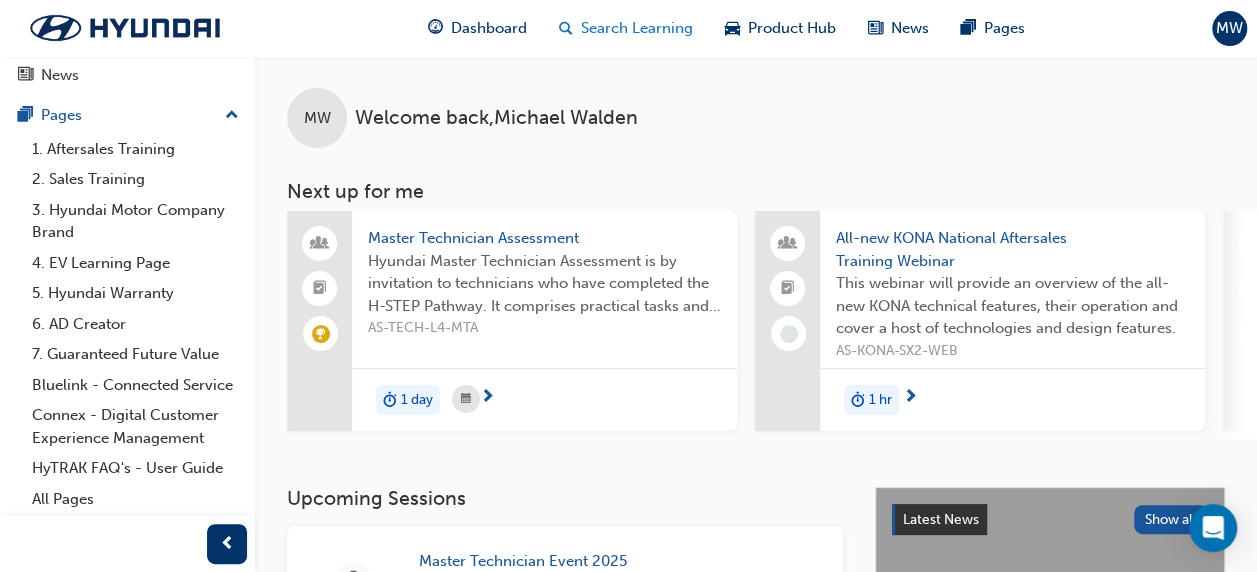click on "Search Learning" at bounding box center (637, 28) 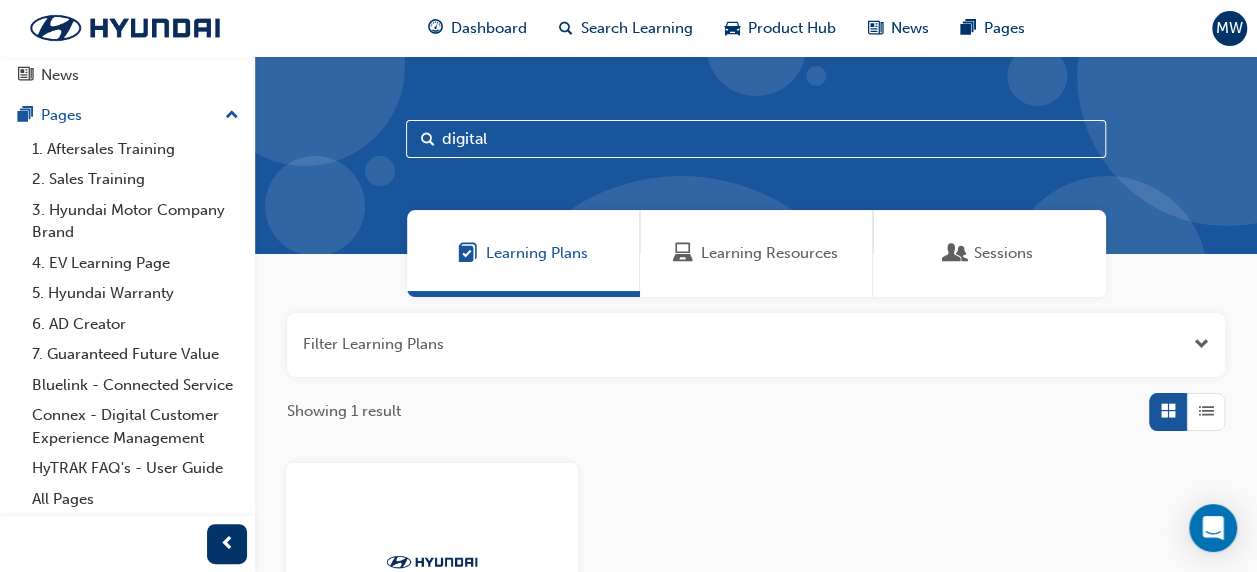 click on "digital" at bounding box center (756, 139) 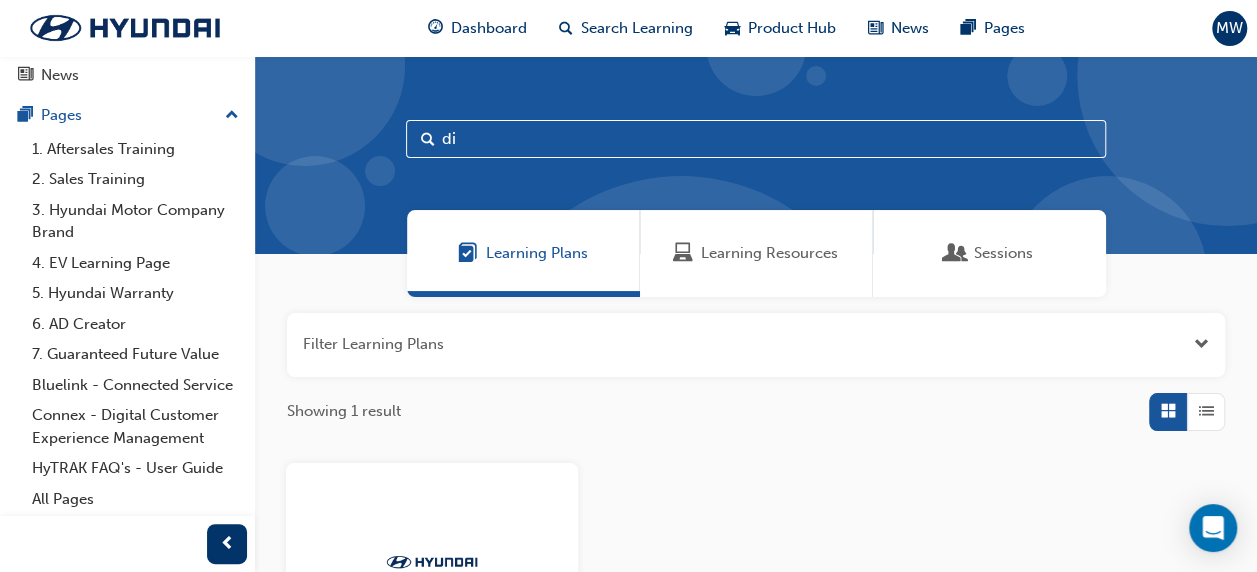 type on "d" 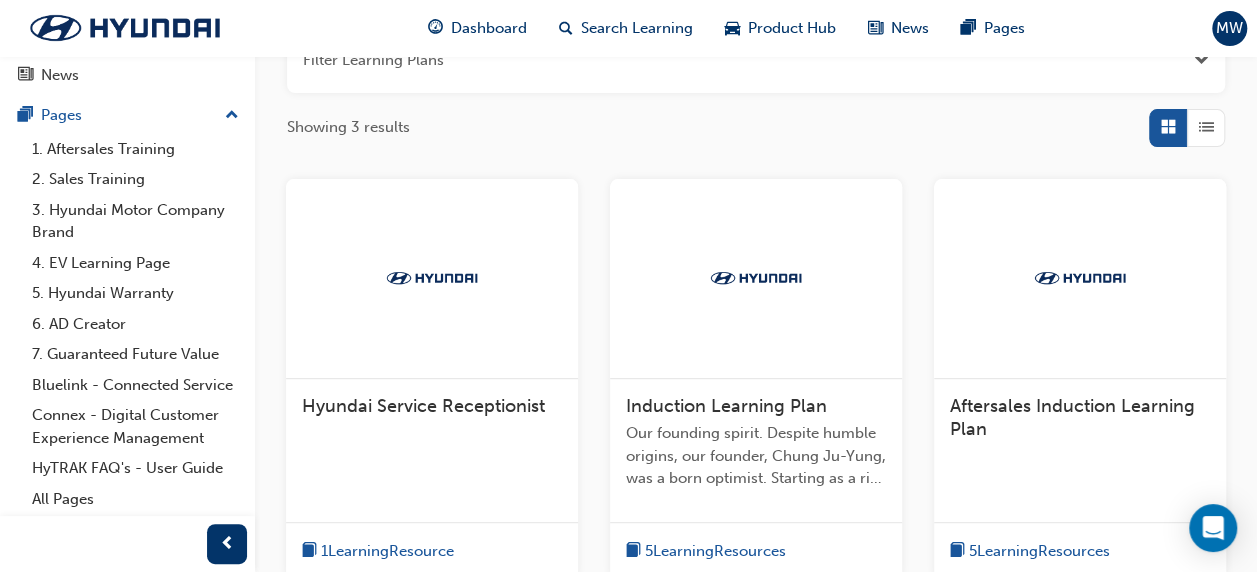 scroll, scrollTop: 0, scrollLeft: 0, axis: both 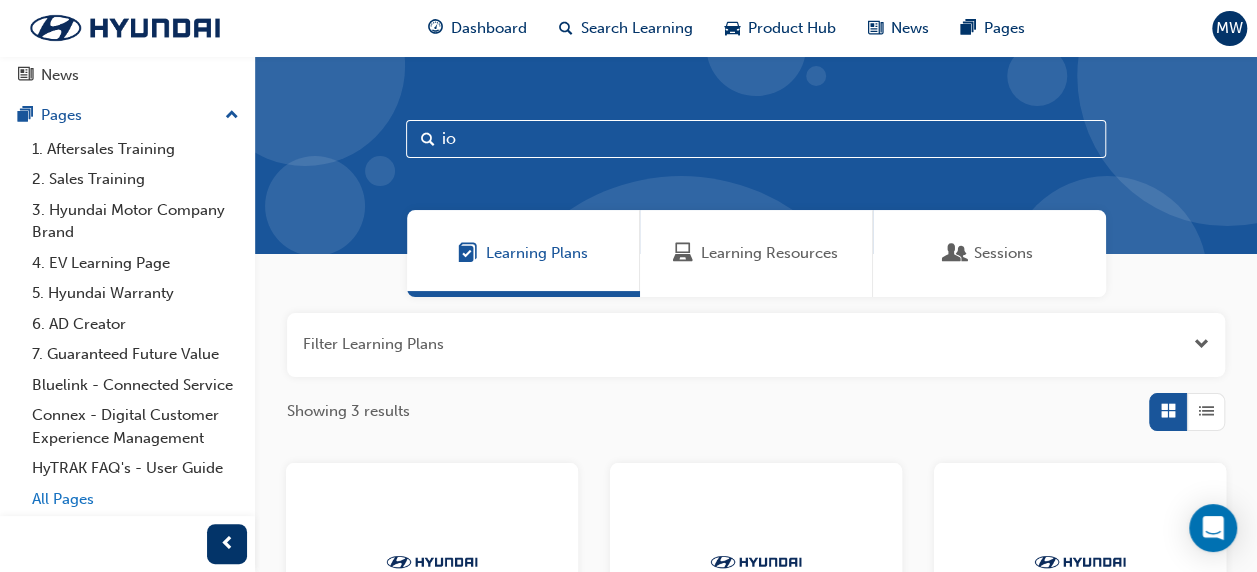 type on "io" 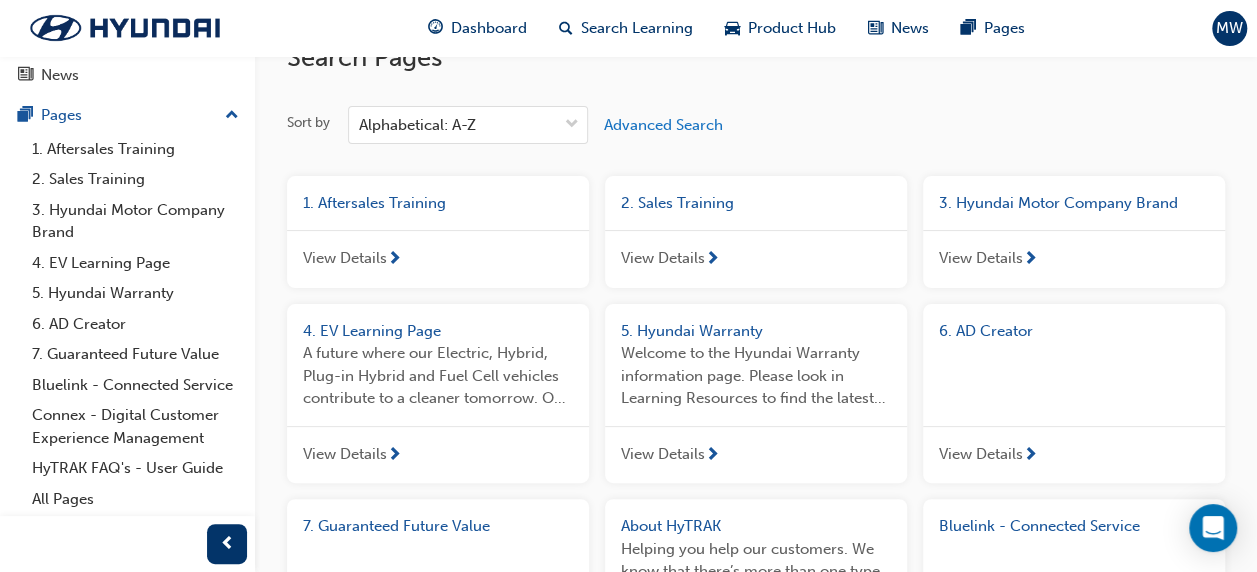scroll, scrollTop: 0, scrollLeft: 0, axis: both 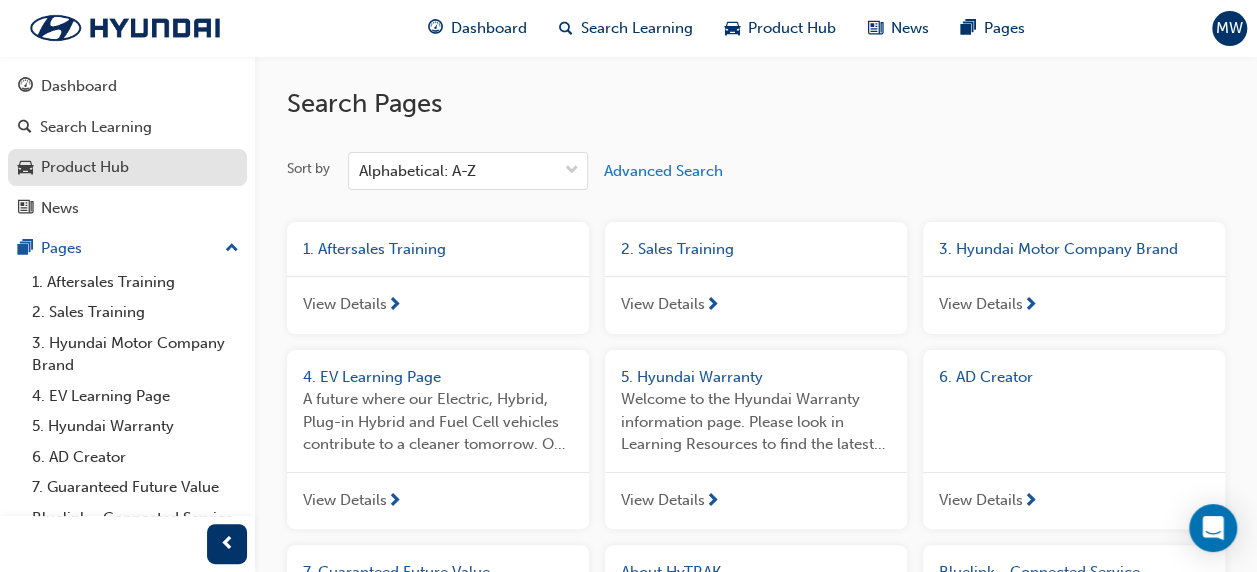click on "Product Hub" at bounding box center [85, 167] 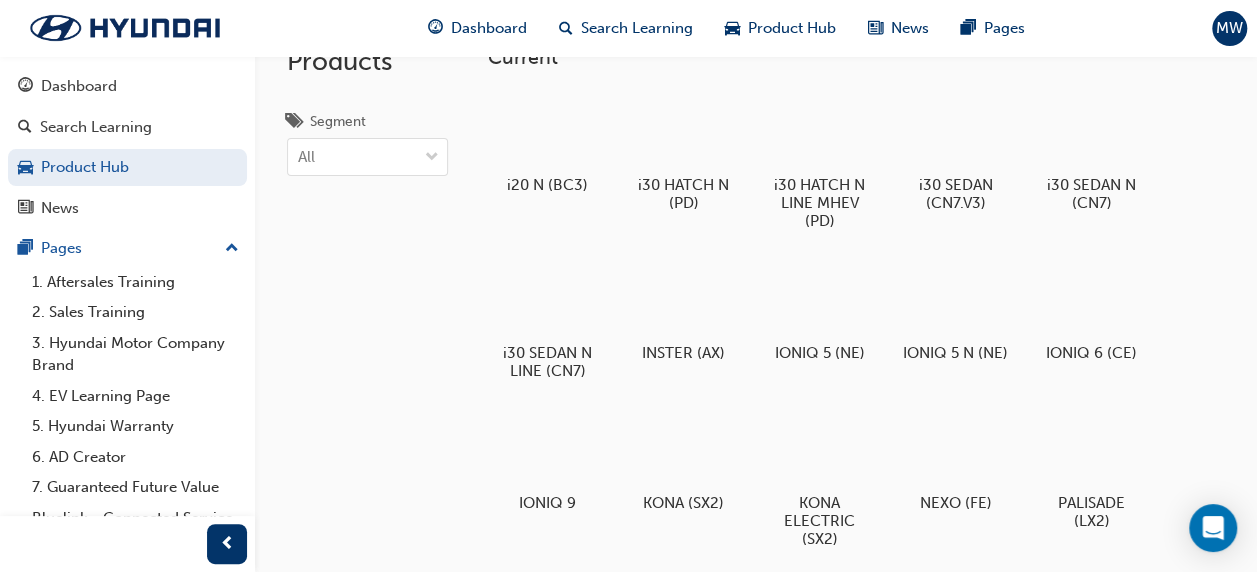 scroll, scrollTop: 0, scrollLeft: 0, axis: both 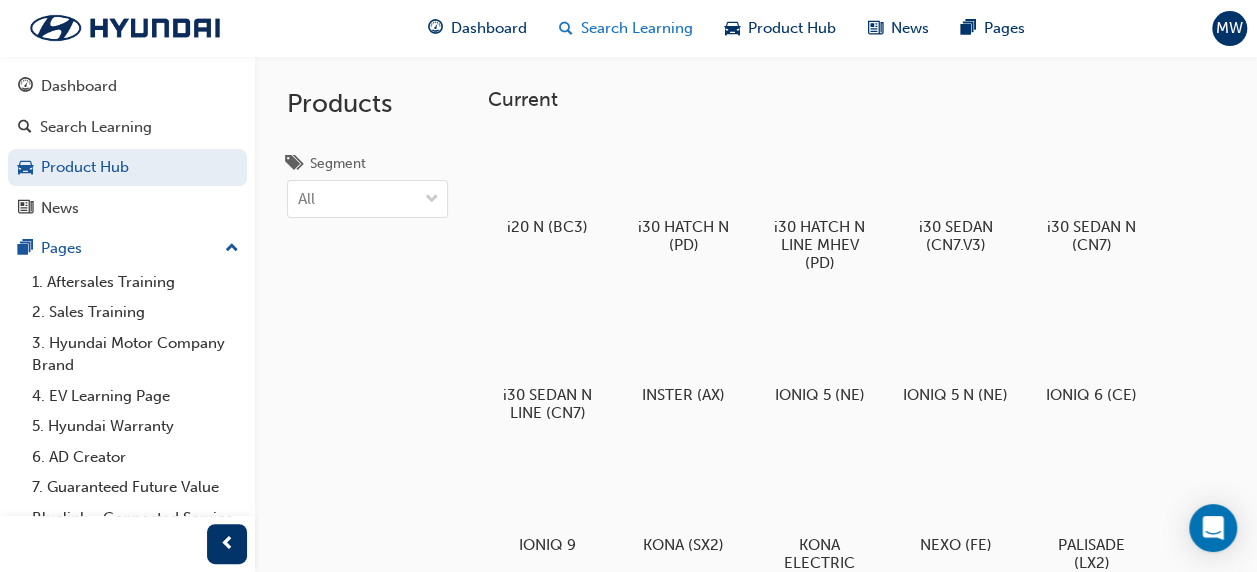 click on "Search Learning" at bounding box center [637, 28] 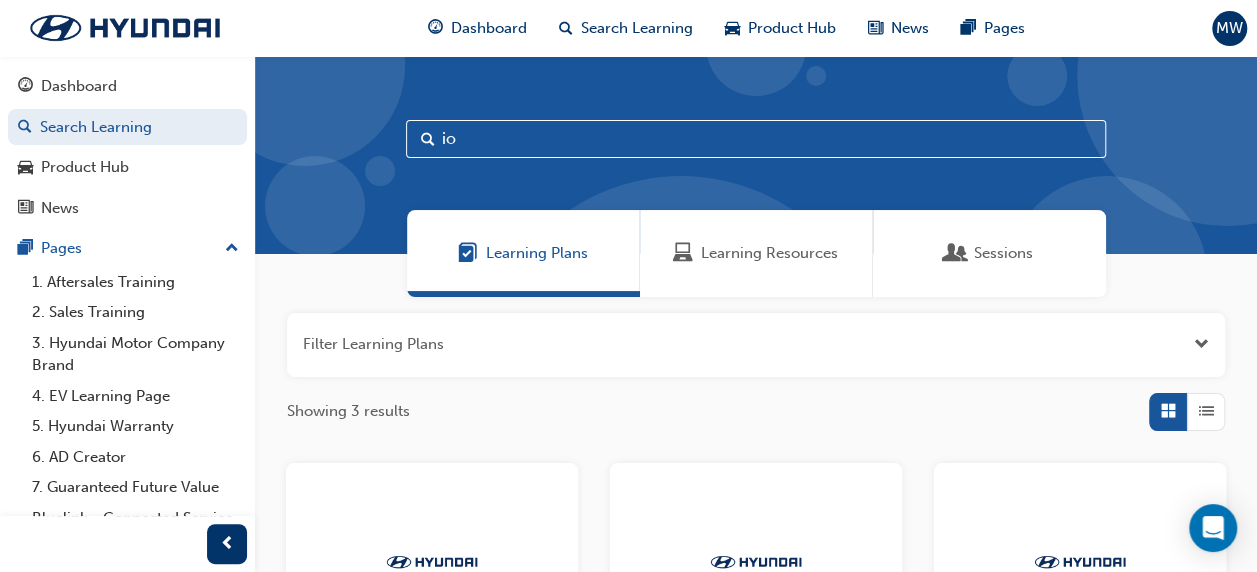 click on "io" at bounding box center [756, 139] 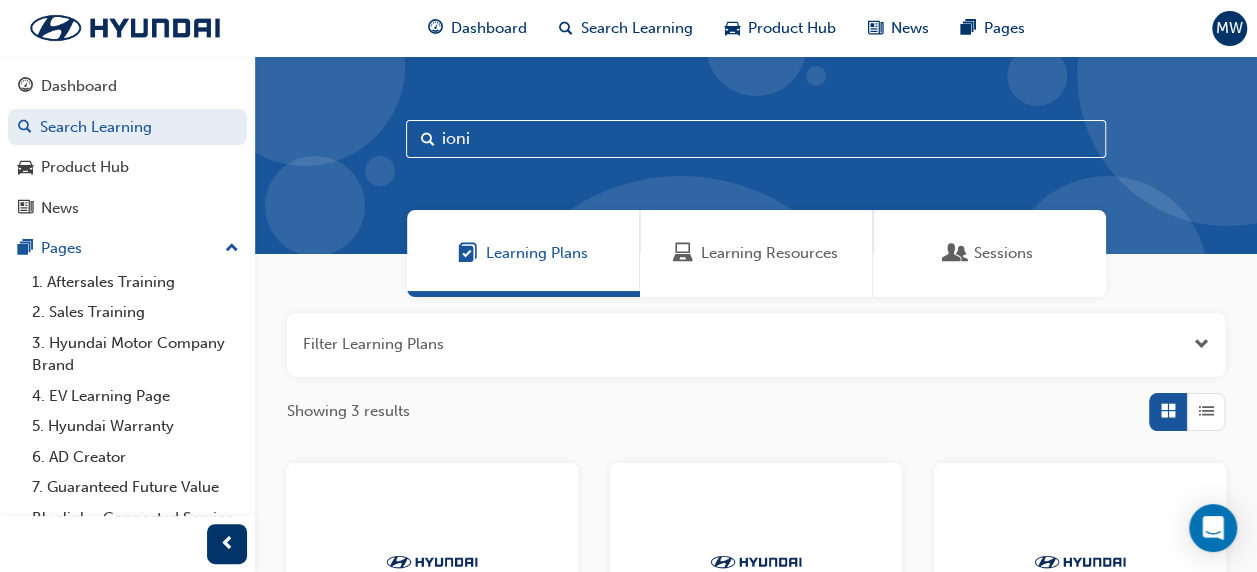type on "ioniq" 